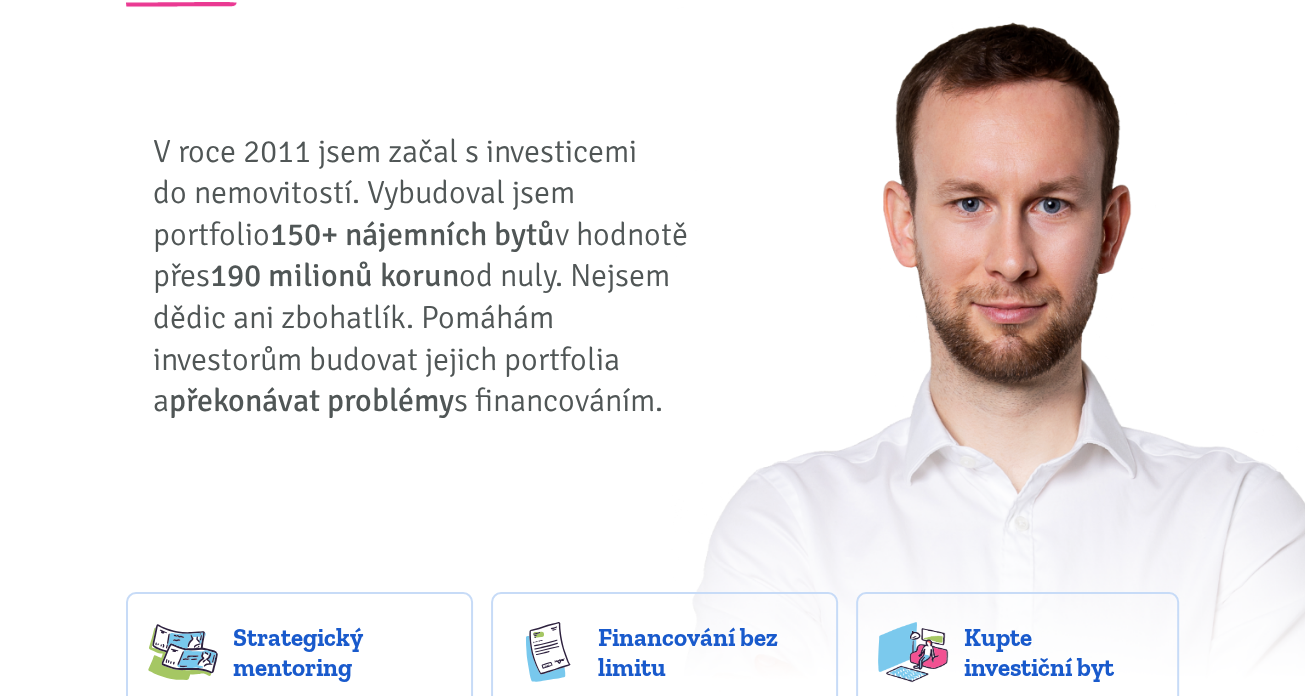 scroll, scrollTop: 0, scrollLeft: 0, axis: both 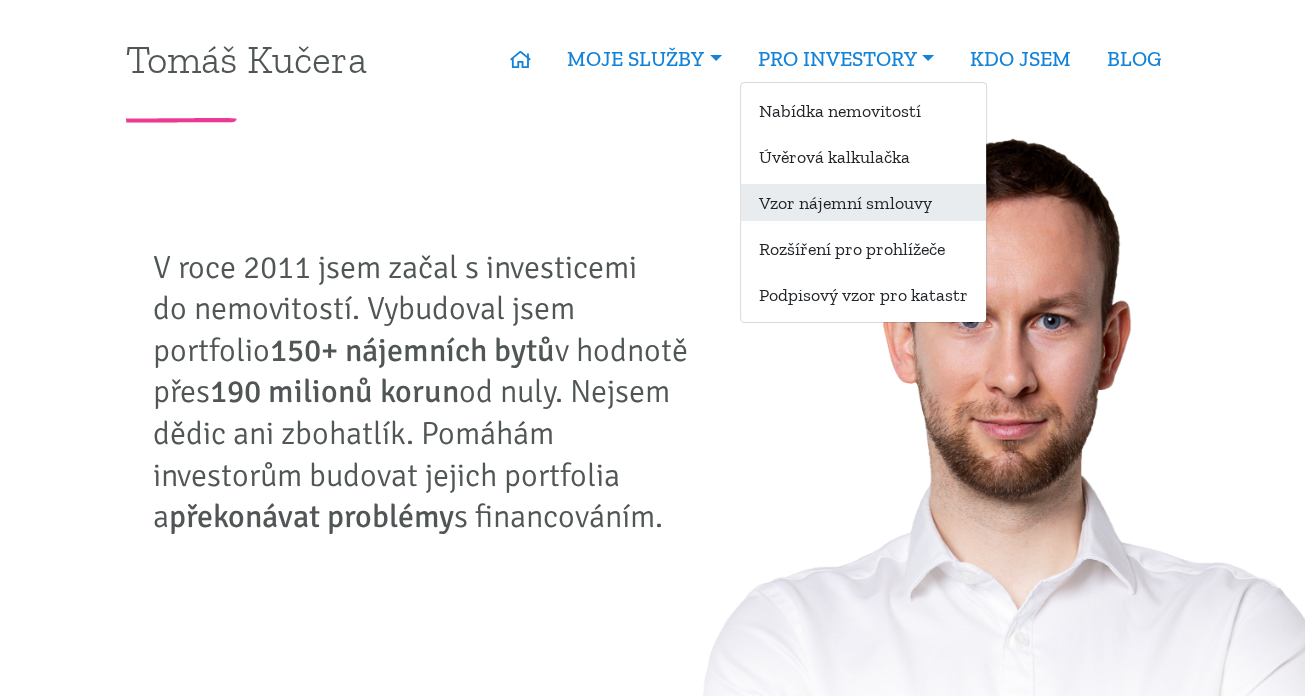 click on "Vzor nájemní smlouvy" at bounding box center (863, 202) 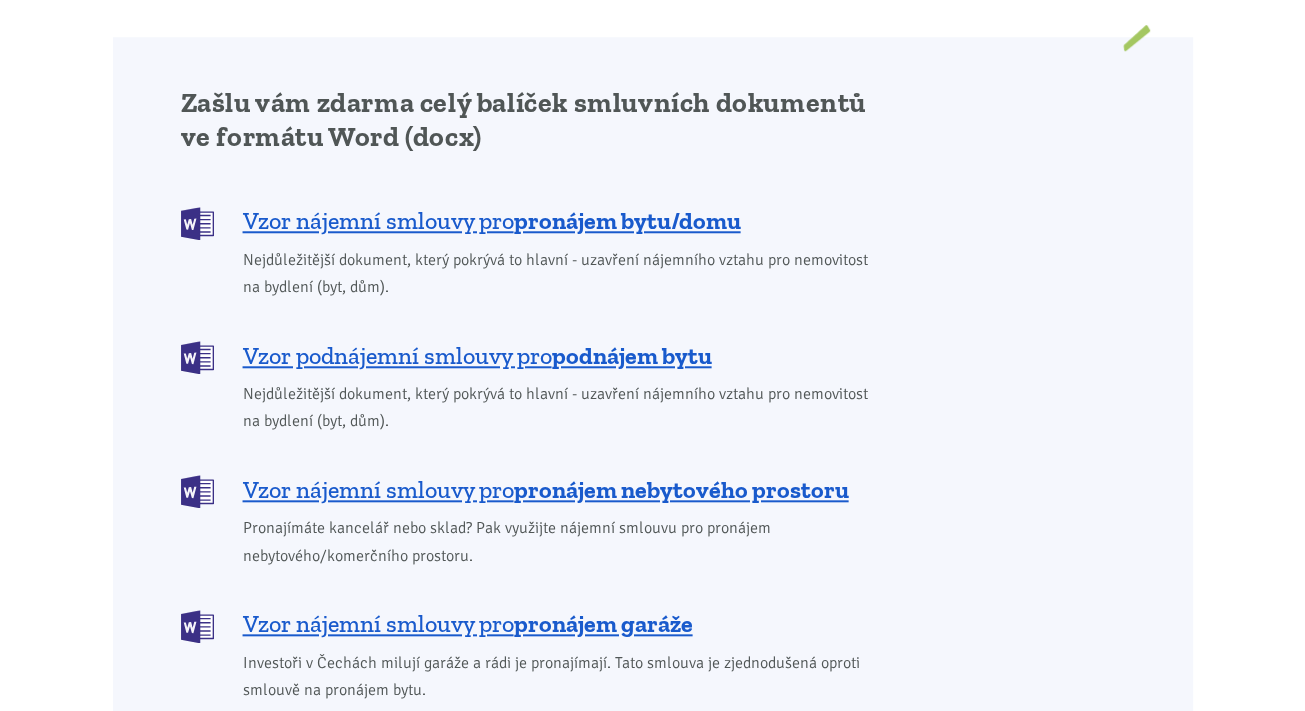 scroll, scrollTop: 1606, scrollLeft: 0, axis: vertical 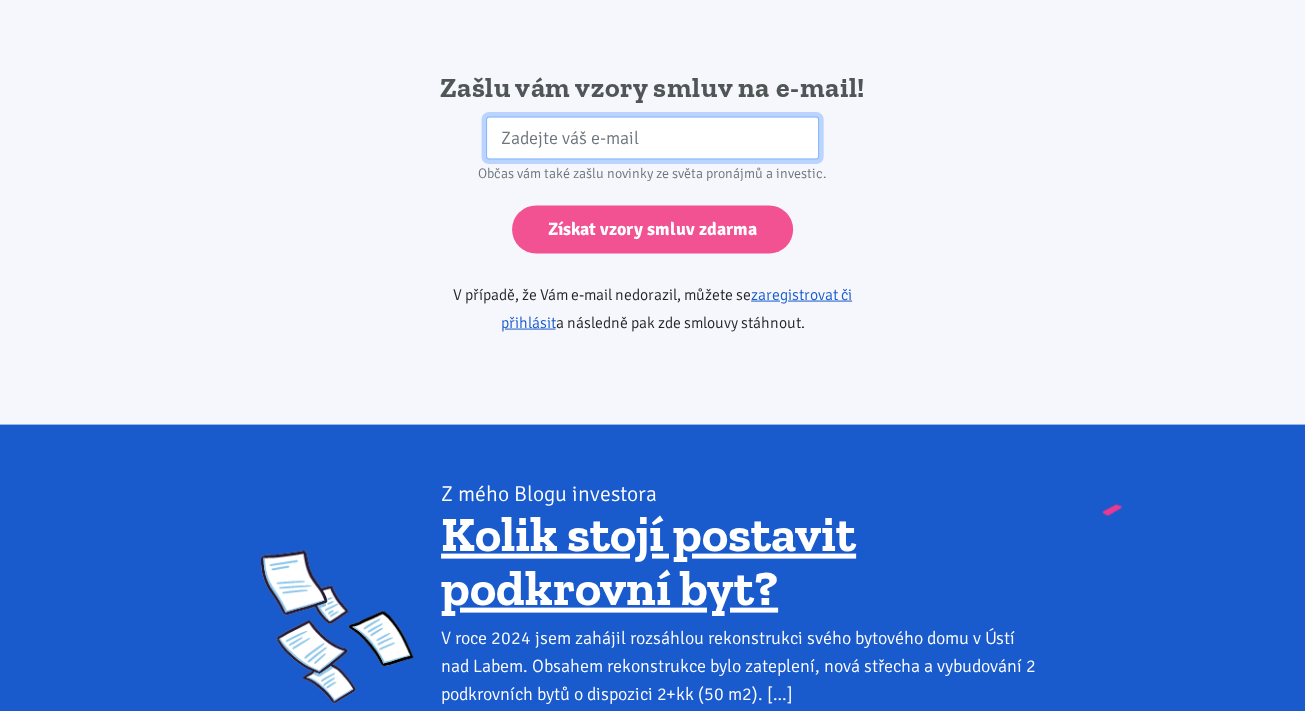 click at bounding box center [652, 138] 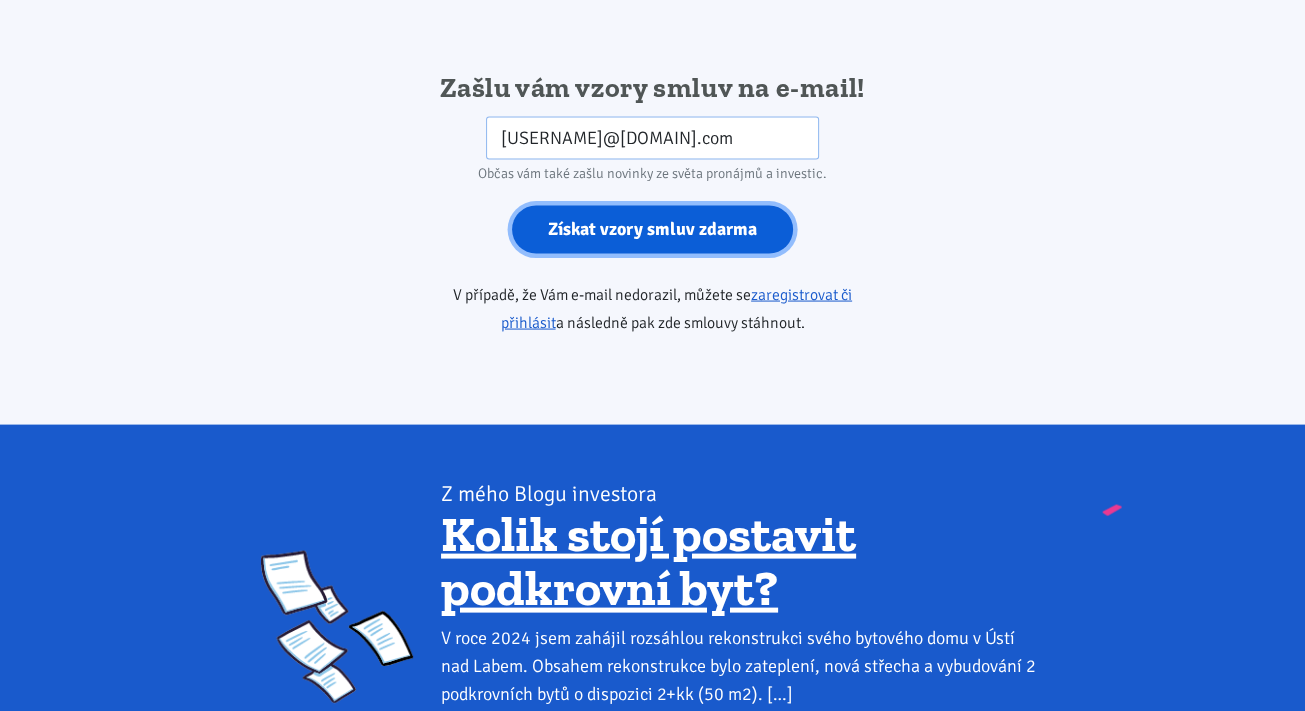 click on "Získat vzory smluv zdarma" at bounding box center [652, 230] 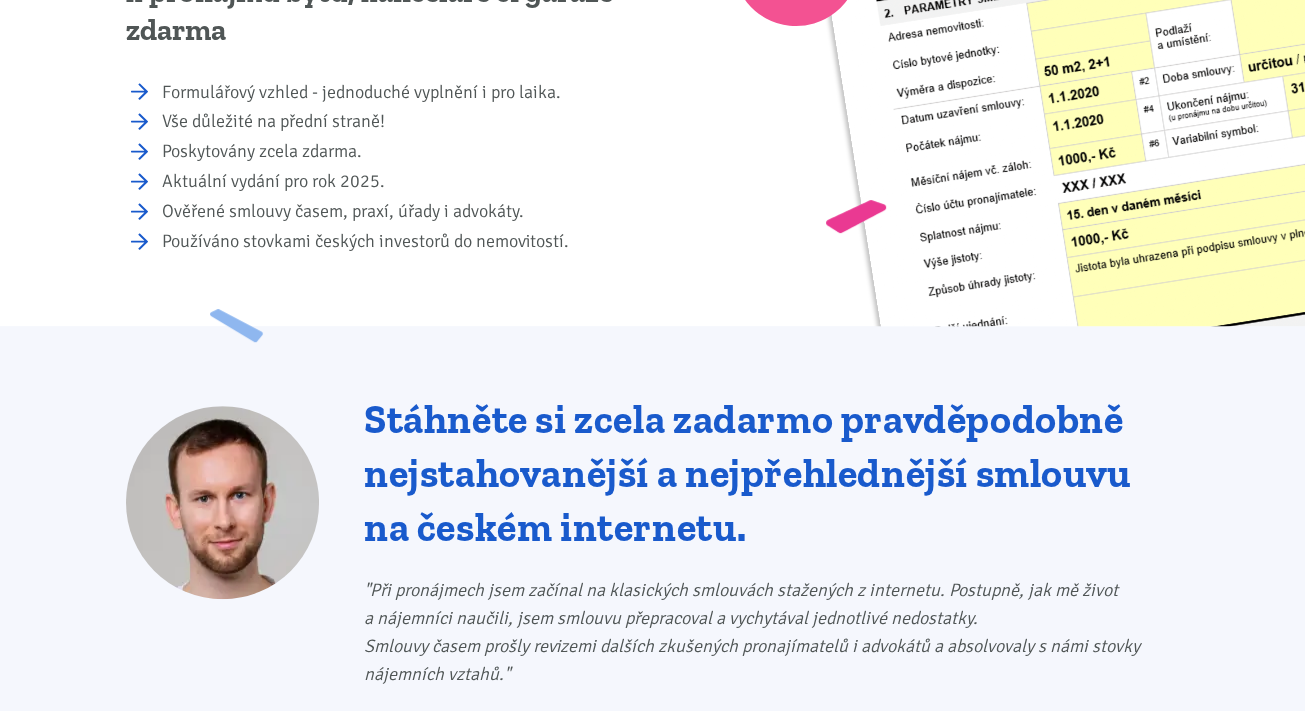 scroll, scrollTop: 0, scrollLeft: 0, axis: both 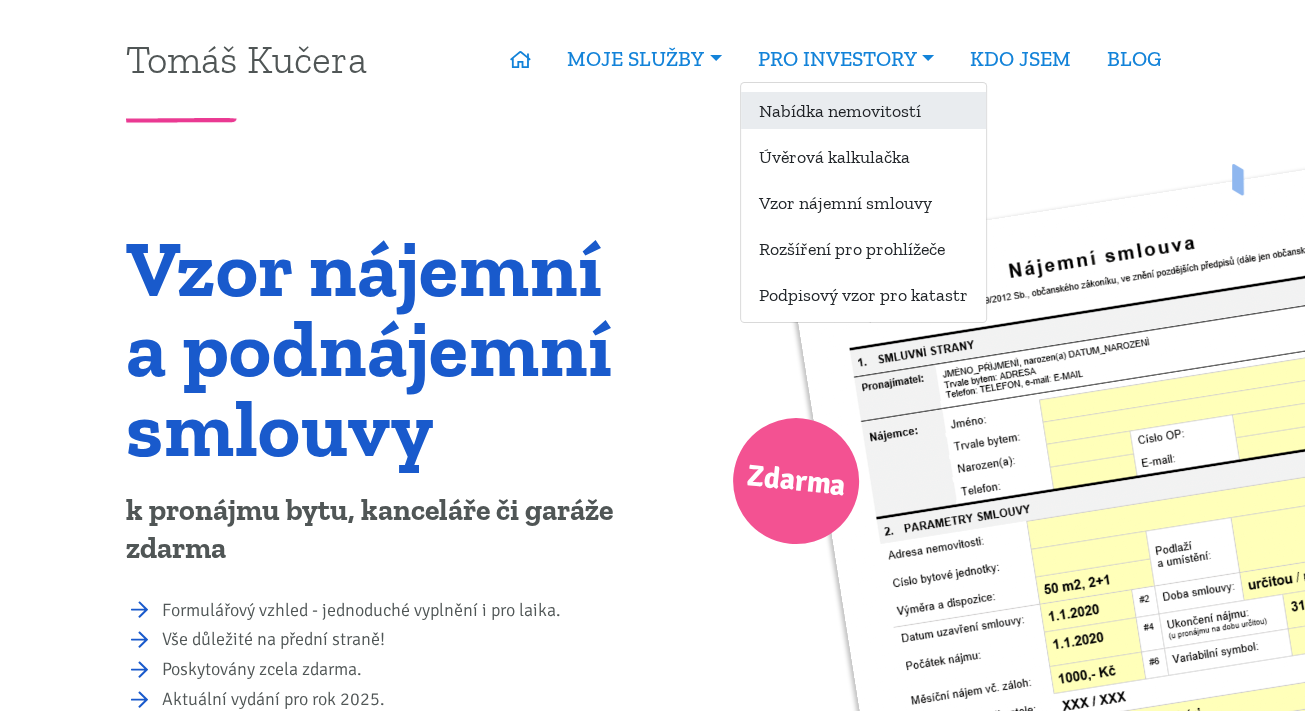 click on "Nabídka nemovitostí" at bounding box center (863, 110) 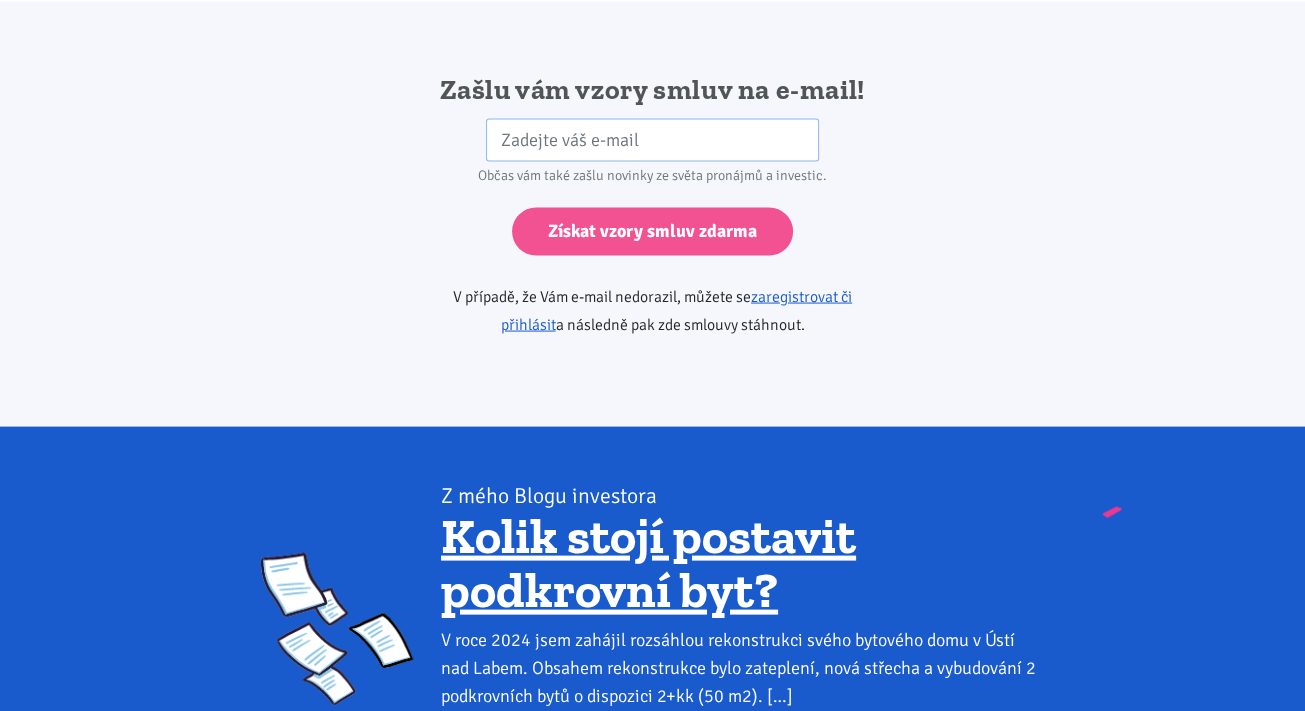 scroll, scrollTop: 3340, scrollLeft: 0, axis: vertical 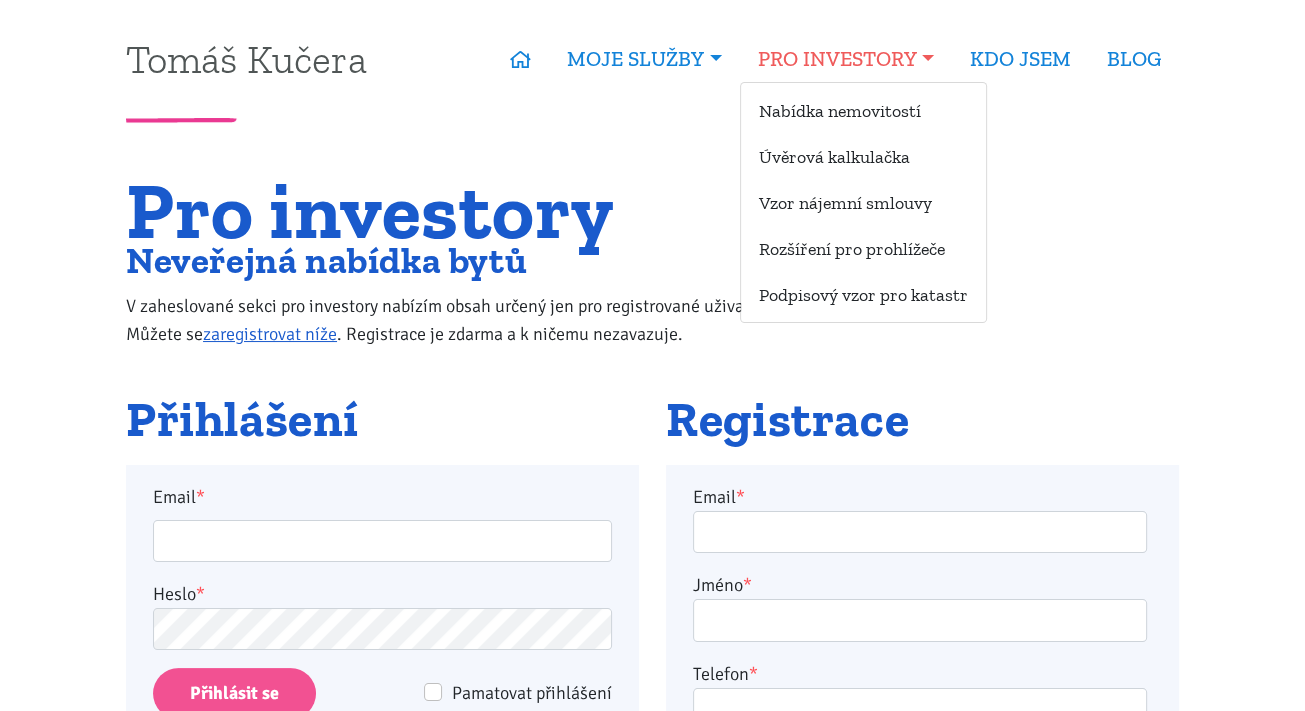 click on "PRO INVESTORY" at bounding box center (846, 59) 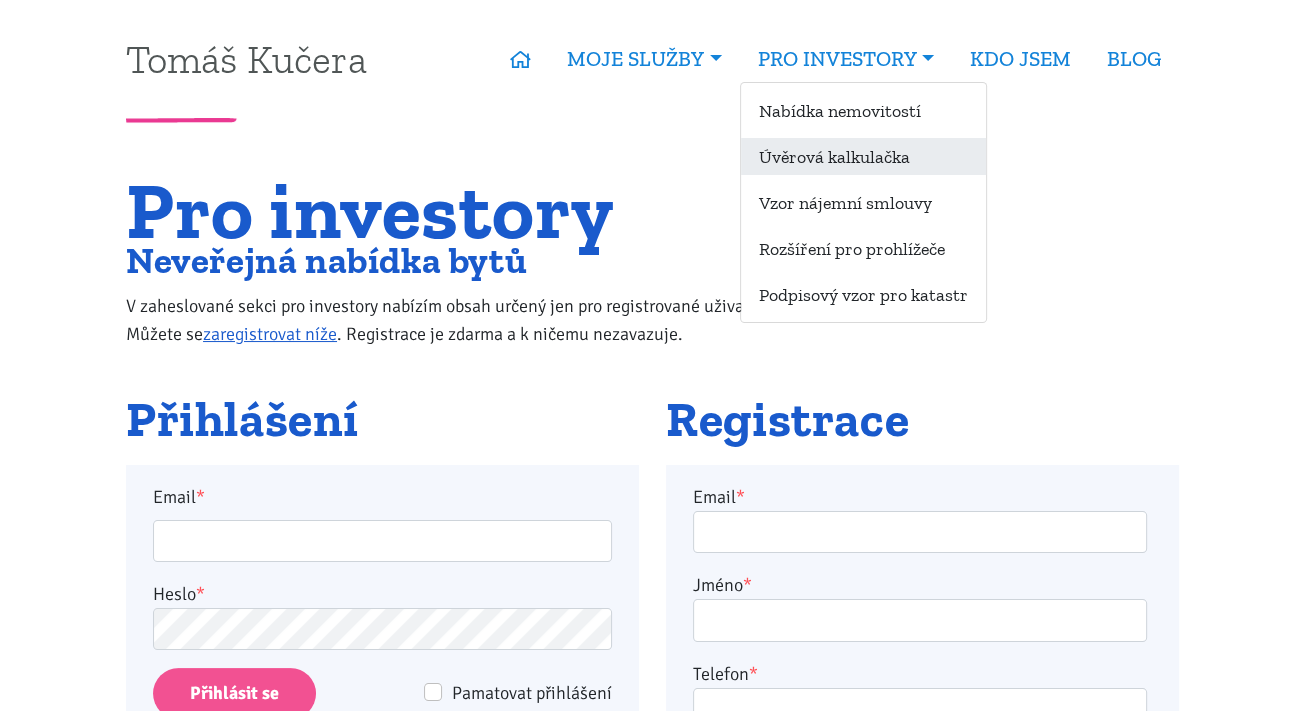 click on "Úvěrová kalkulačka" at bounding box center [863, 156] 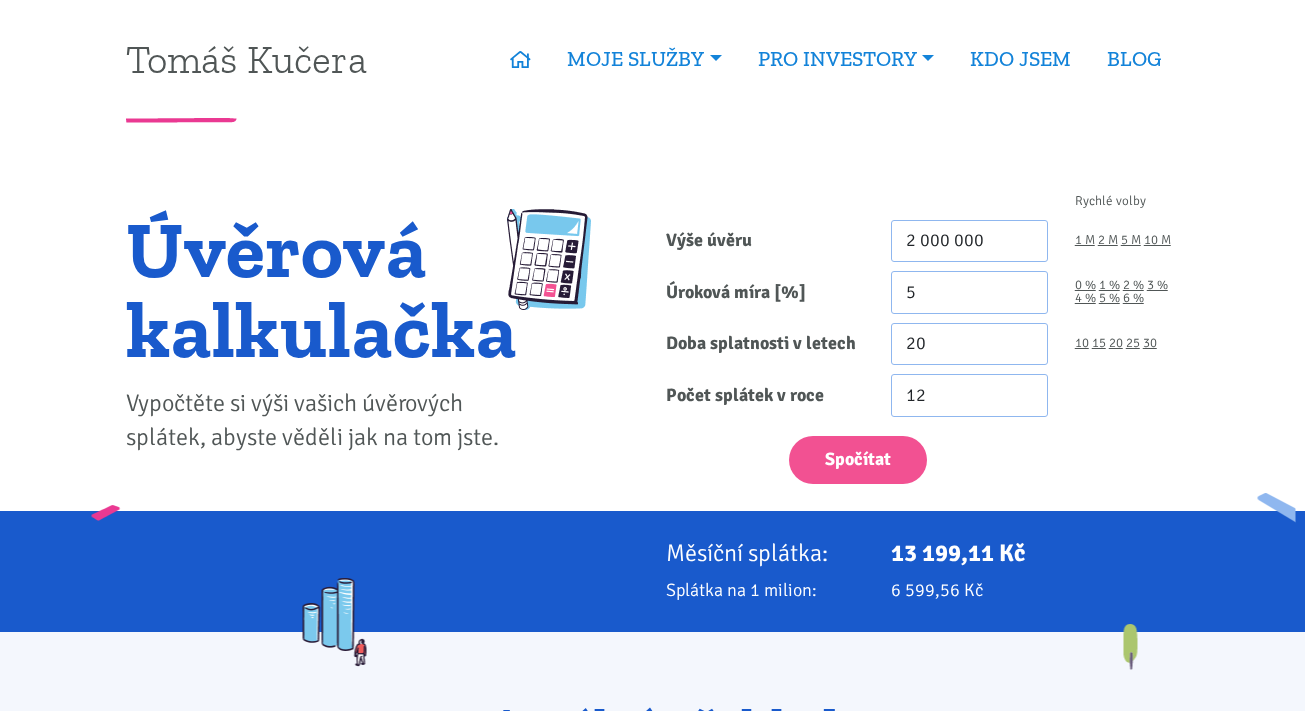 scroll, scrollTop: 0, scrollLeft: 0, axis: both 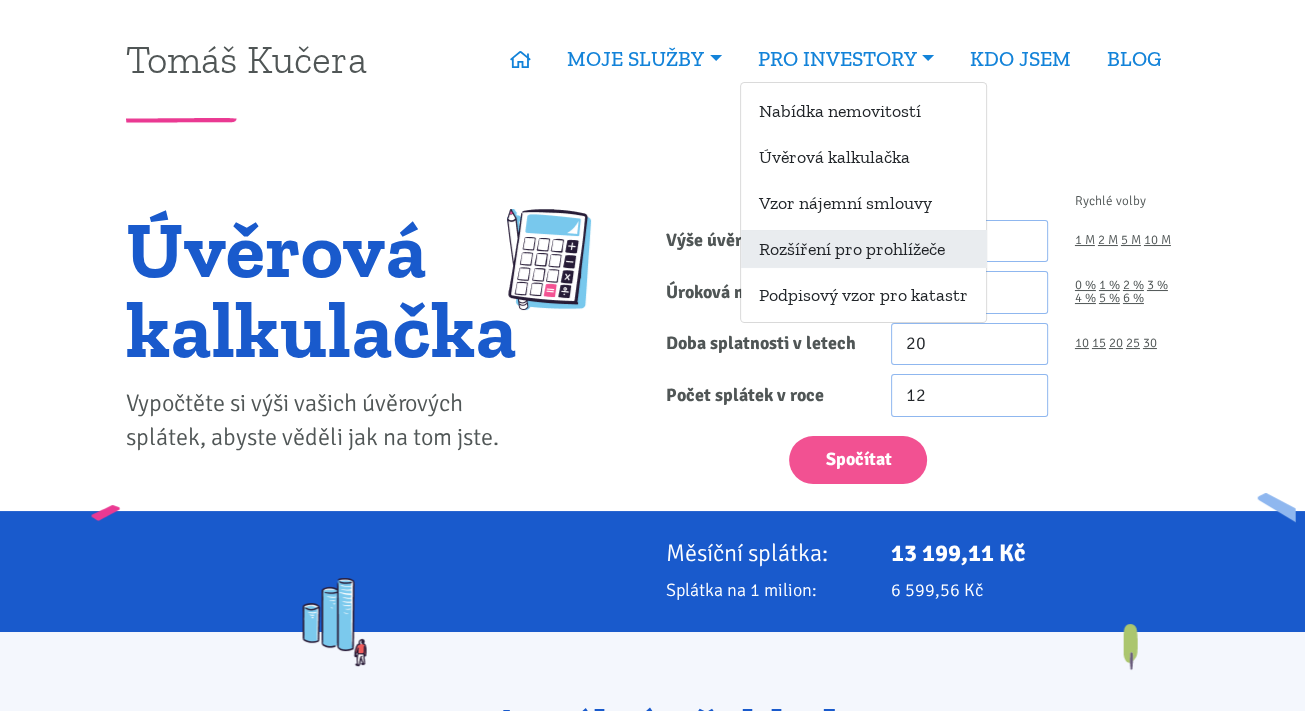 click on "Rozšíření pro prohlížeče" at bounding box center [863, 248] 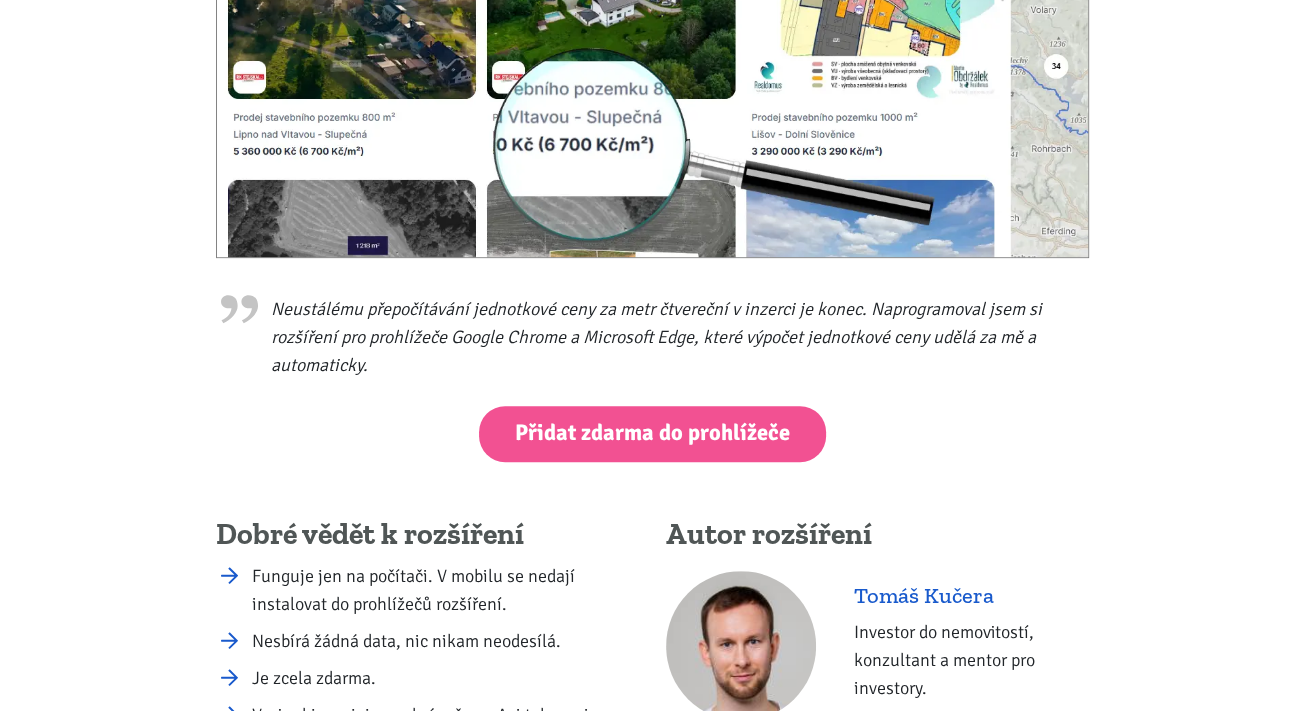 scroll, scrollTop: 620, scrollLeft: 0, axis: vertical 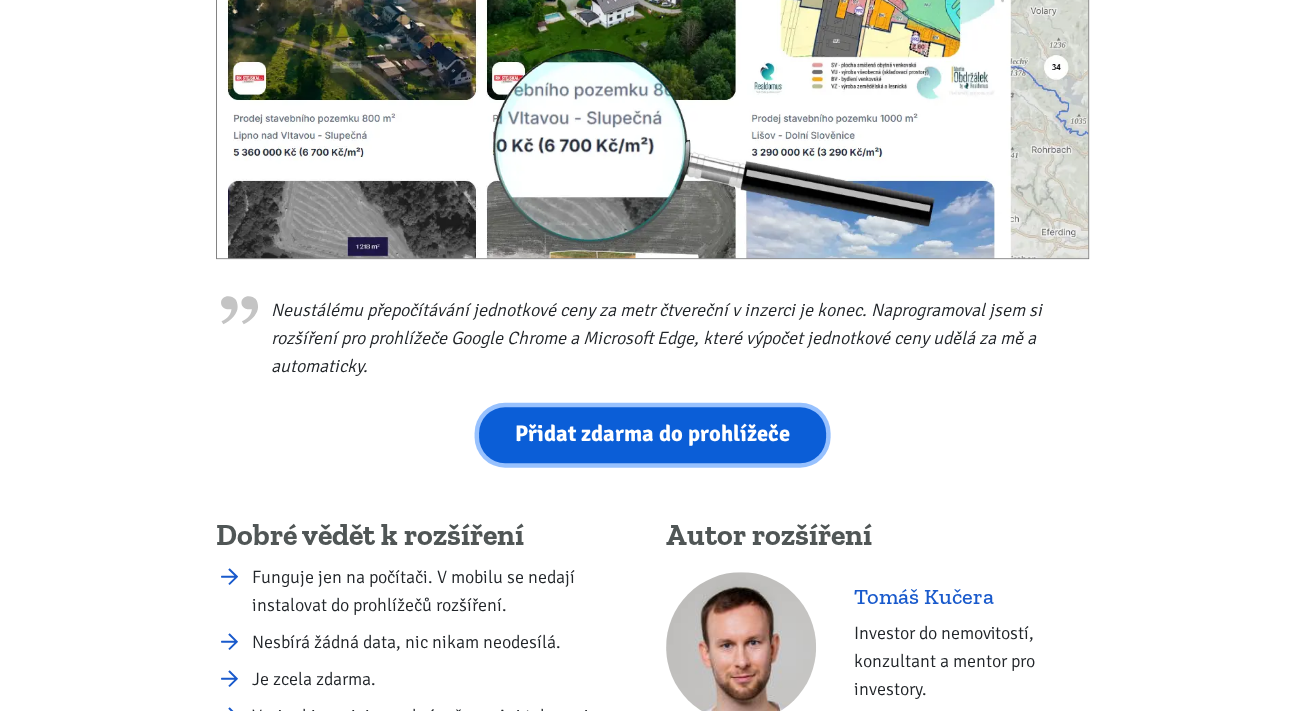 click on "Přidat zdarma do prohlížeče" at bounding box center (652, 434) 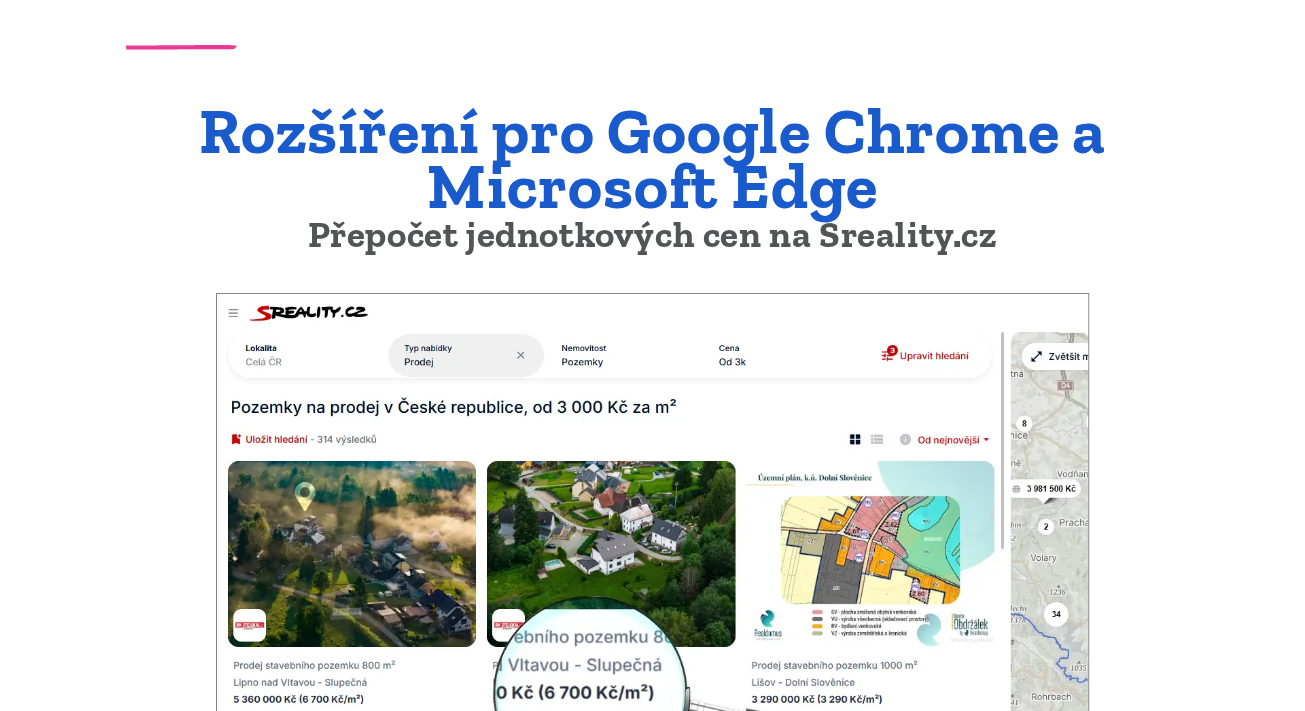 scroll, scrollTop: 0, scrollLeft: 0, axis: both 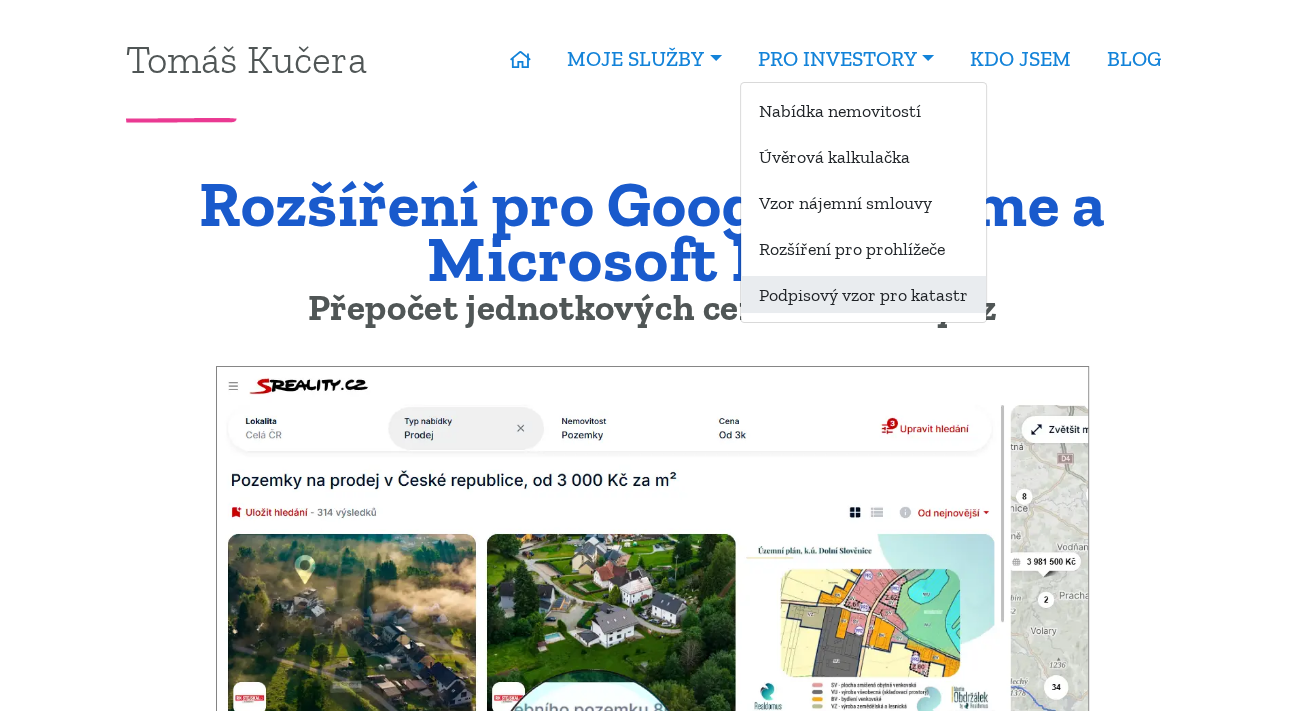 click on "Podpisový vzor pro katastr" at bounding box center [863, 294] 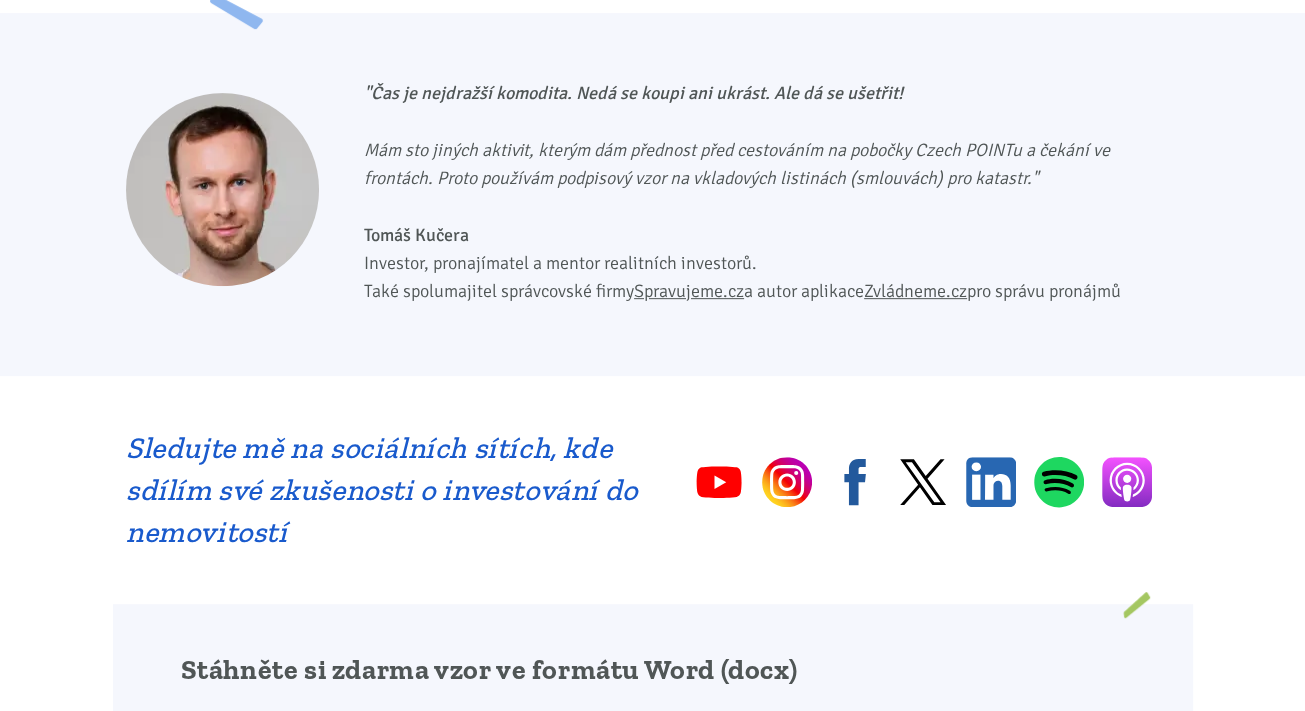 scroll, scrollTop: 0, scrollLeft: 0, axis: both 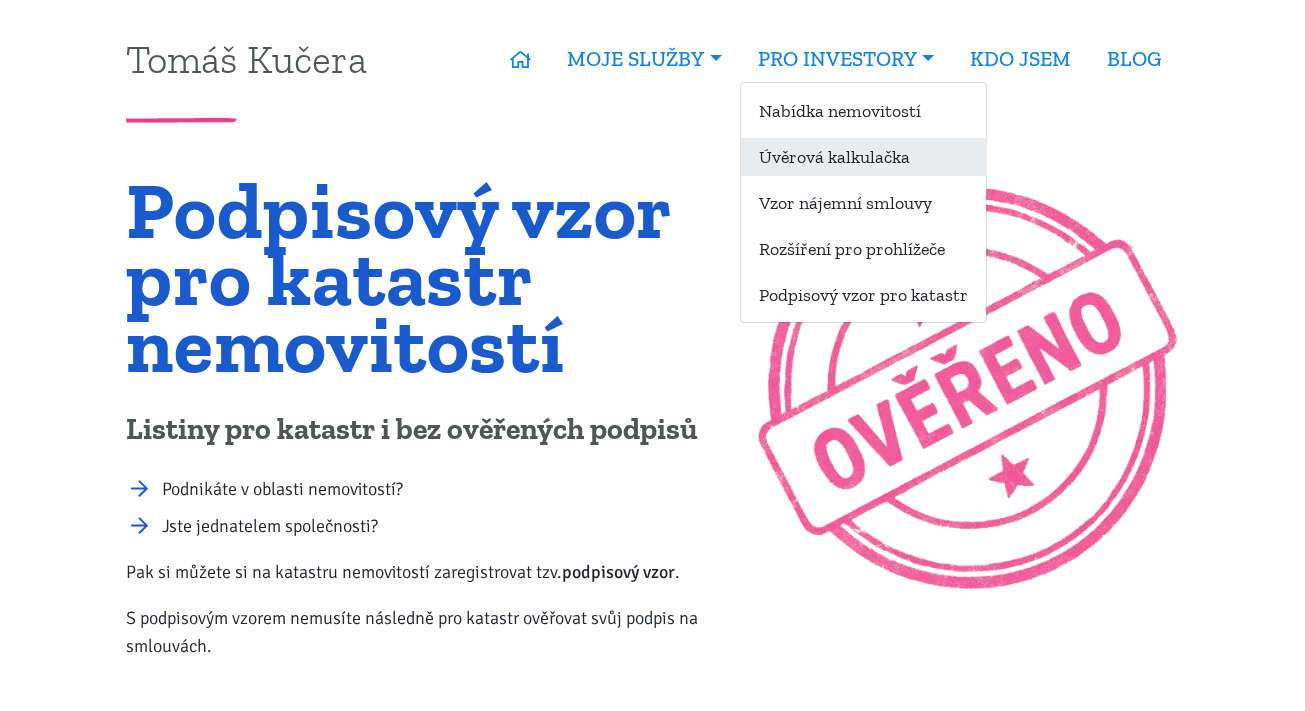 click on "Úvěrová kalkulačka" at bounding box center (863, 156) 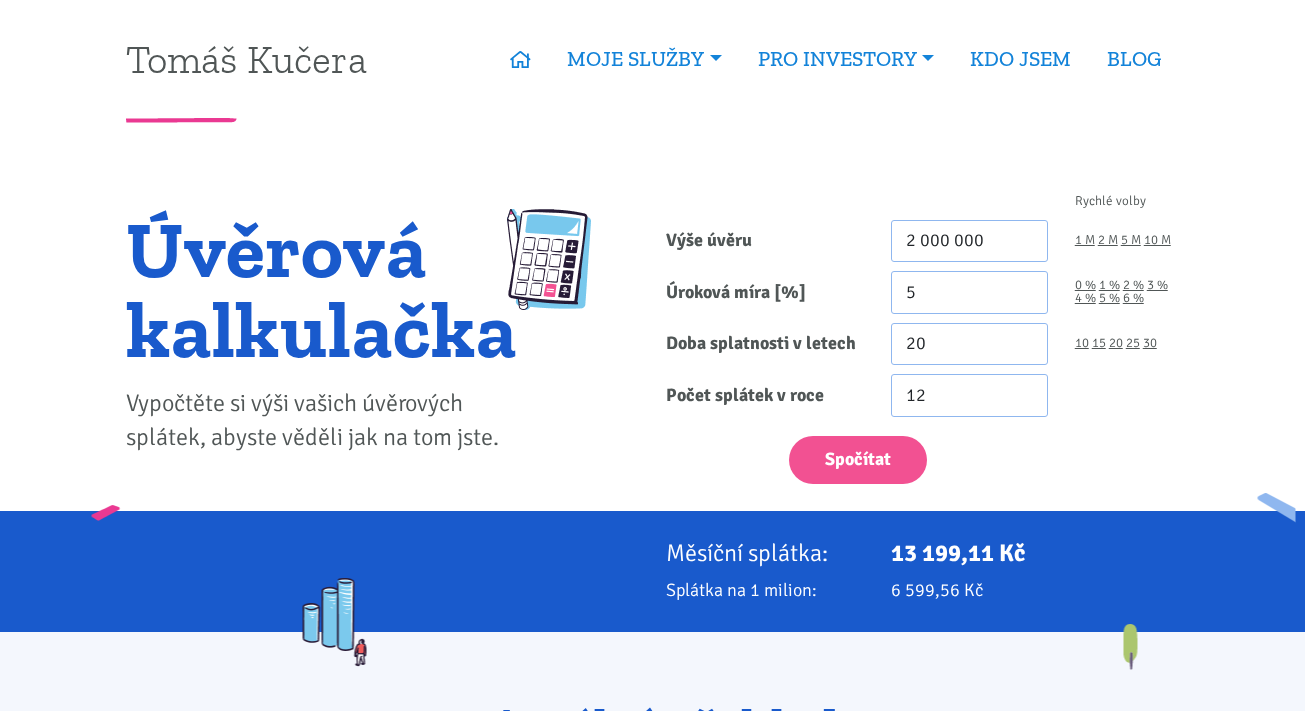 scroll, scrollTop: 0, scrollLeft: 0, axis: both 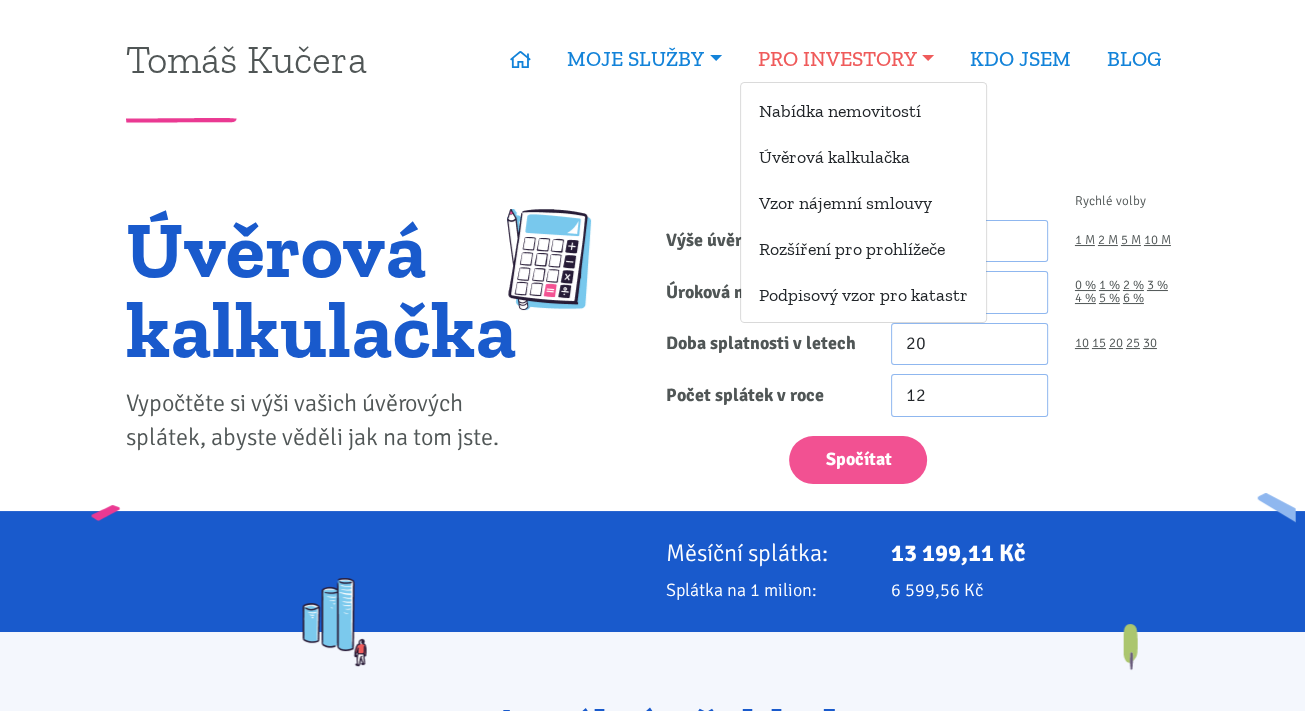 click on "PRO INVESTORY" at bounding box center (846, 59) 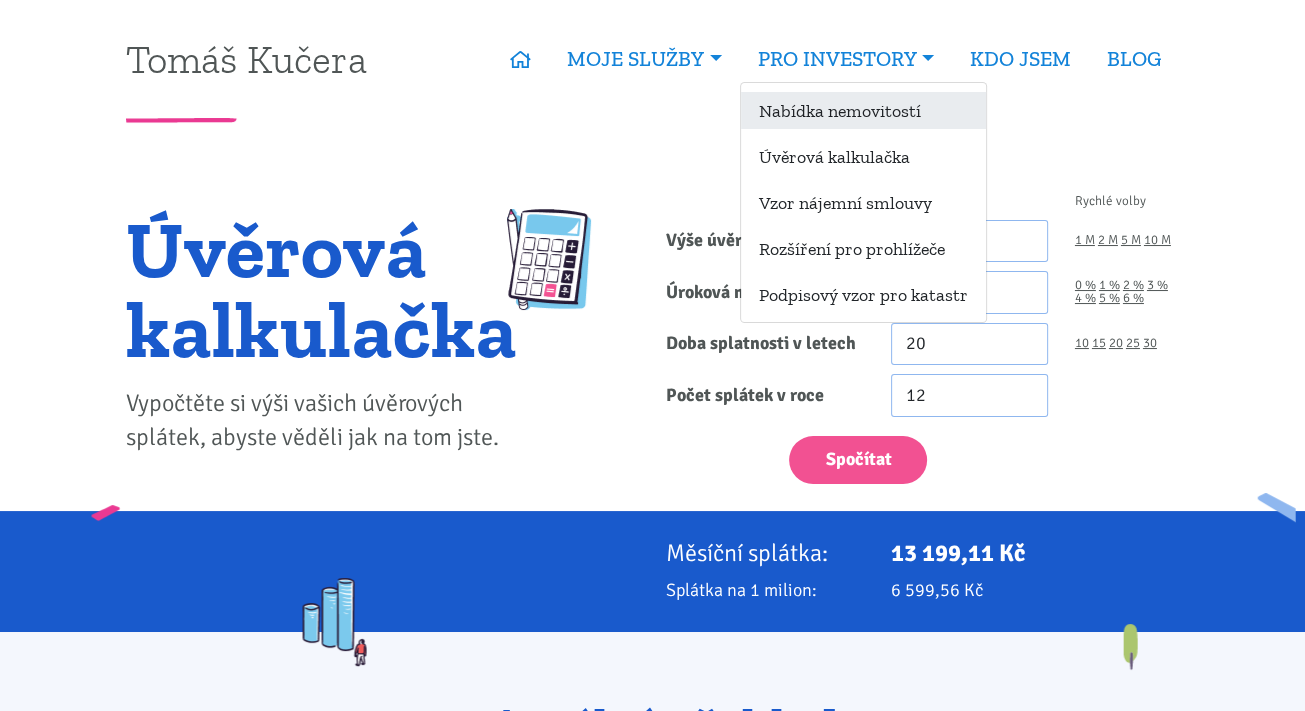 click on "Nabídka nemovitostí" at bounding box center [863, 110] 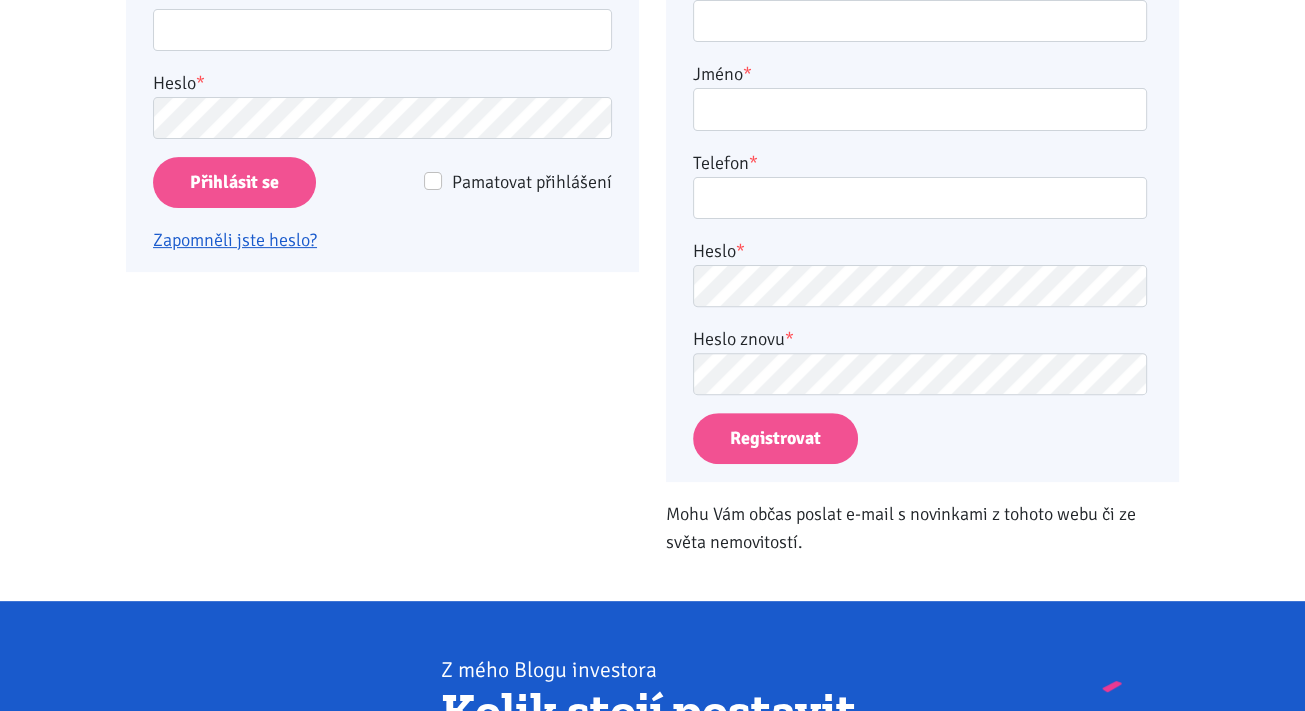 scroll, scrollTop: 0, scrollLeft: 0, axis: both 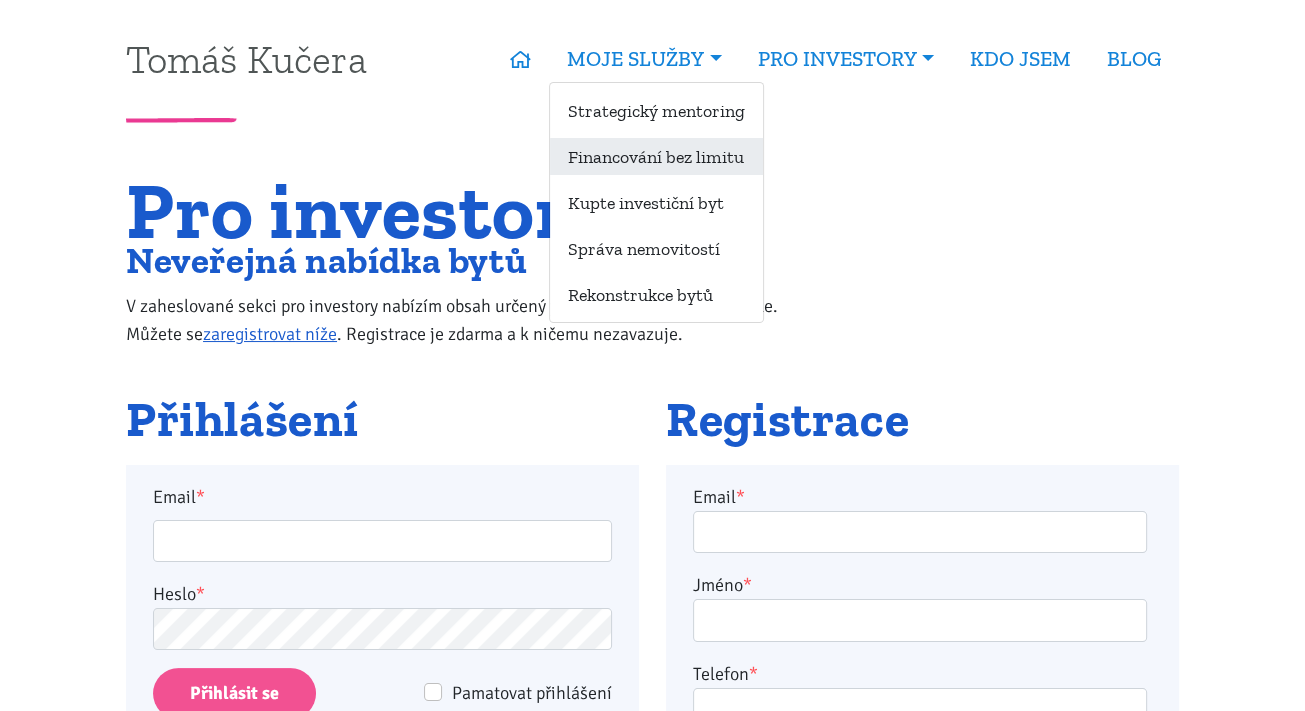 click on "Financování bez limitu" at bounding box center (656, 156) 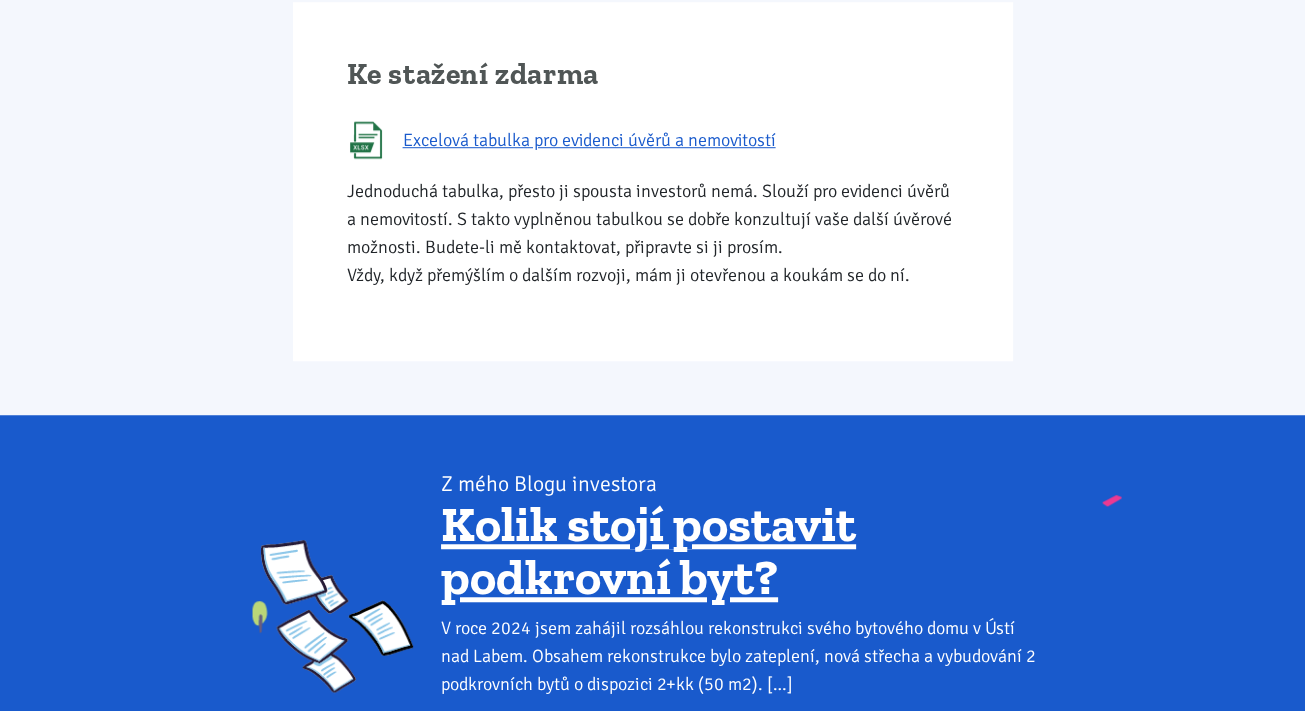 scroll, scrollTop: 1209, scrollLeft: 0, axis: vertical 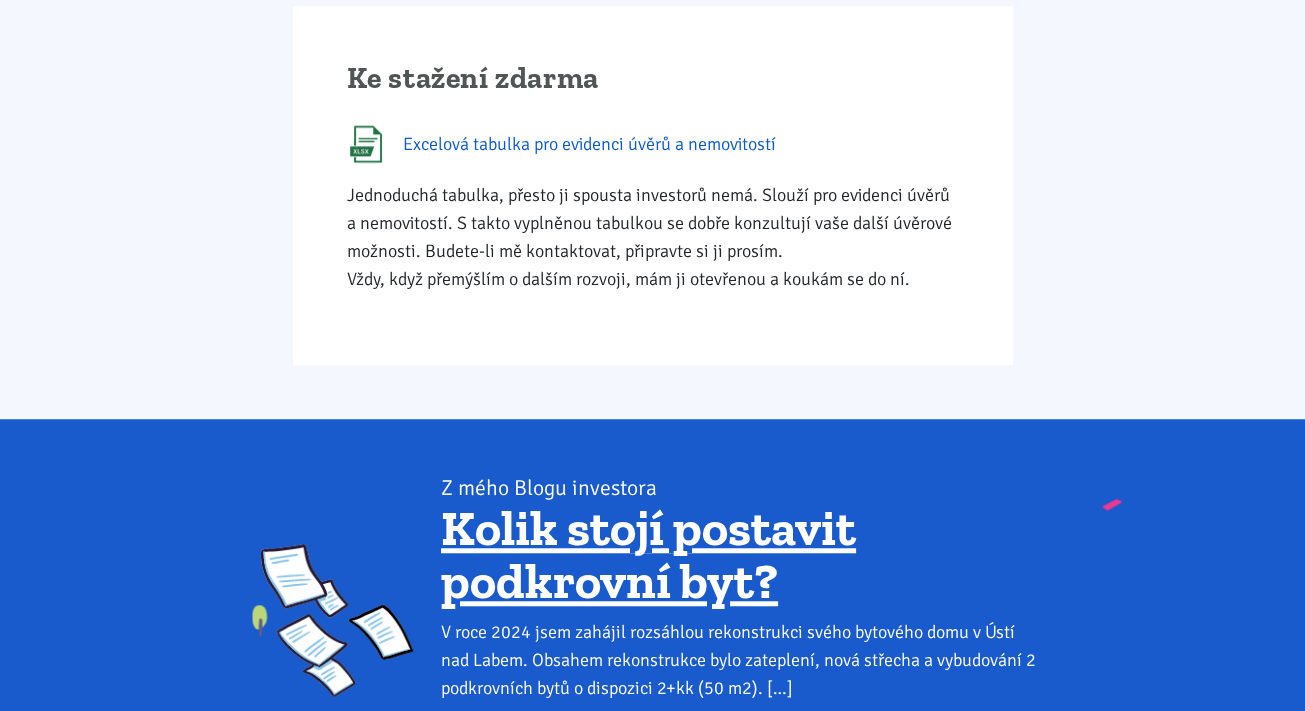 click on "Excelová tabulka pro evidenci úvěrů a nemovitostí" at bounding box center (589, 144) 